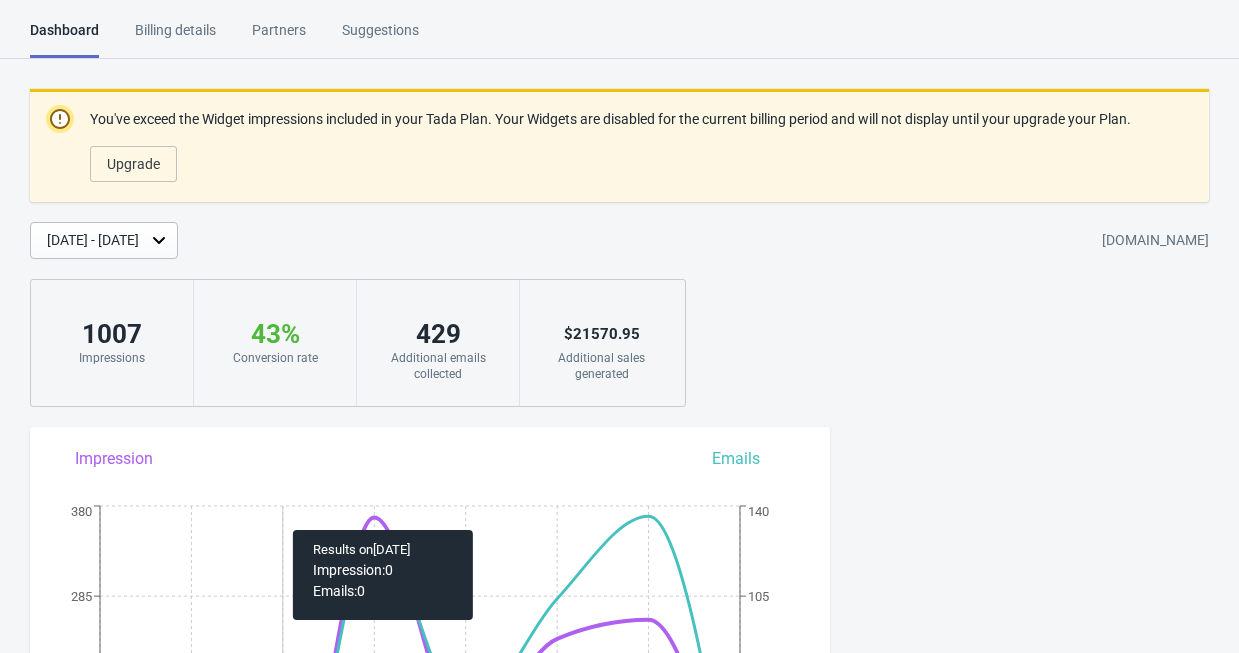 scroll, scrollTop: 300, scrollLeft: 0, axis: vertical 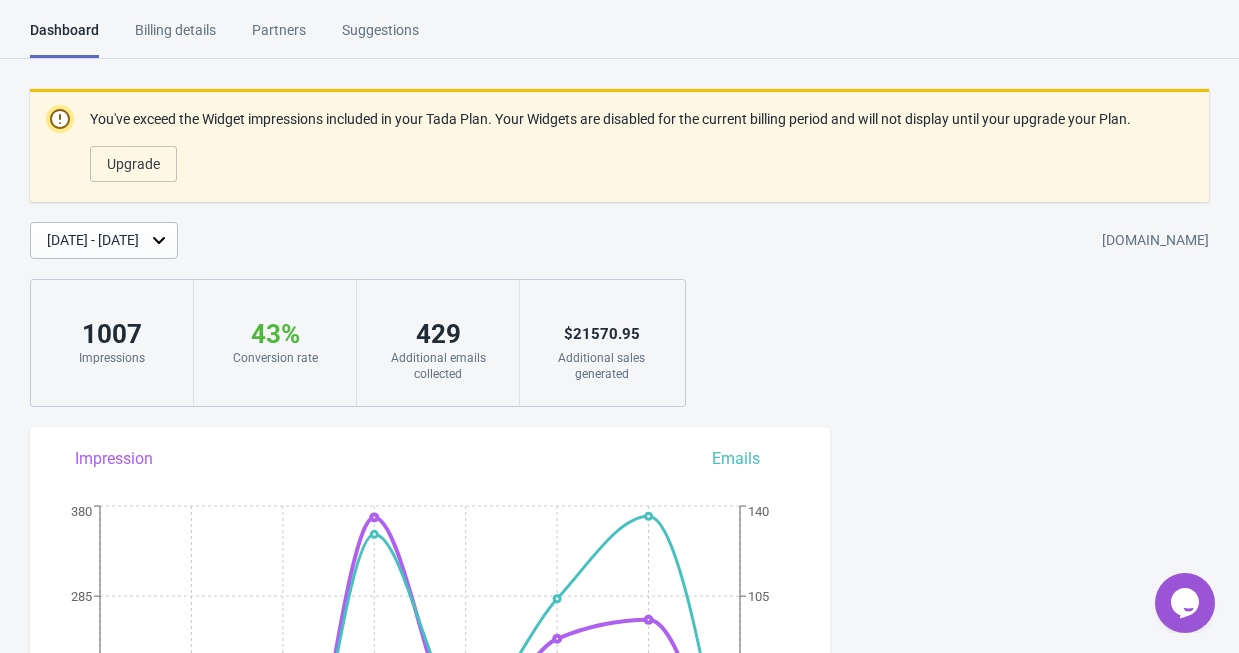 click on "Partners" at bounding box center (279, 37) 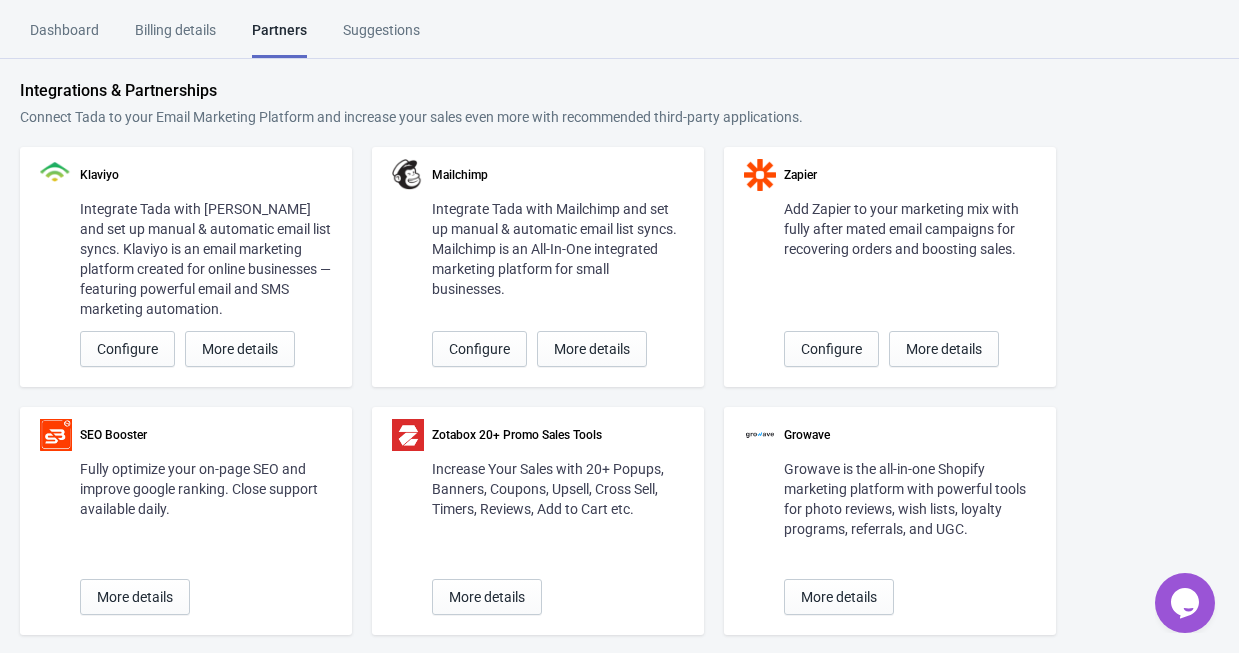 click on "Dashboard" at bounding box center [64, 37] 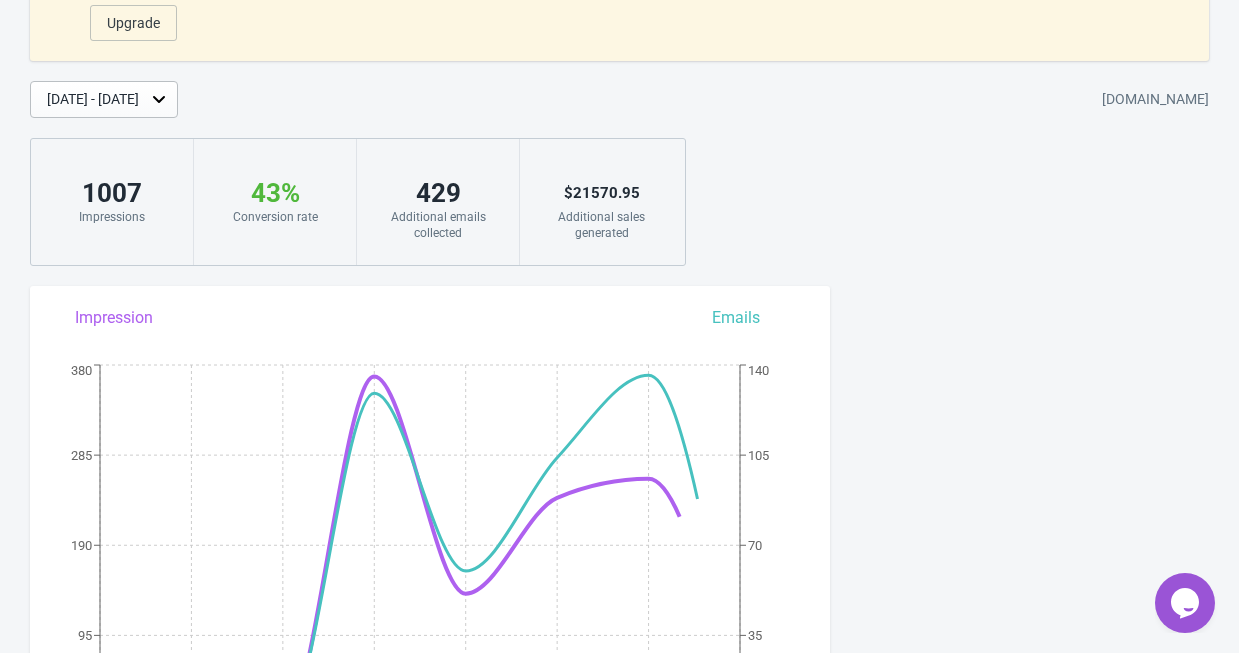 scroll, scrollTop: 0, scrollLeft: 0, axis: both 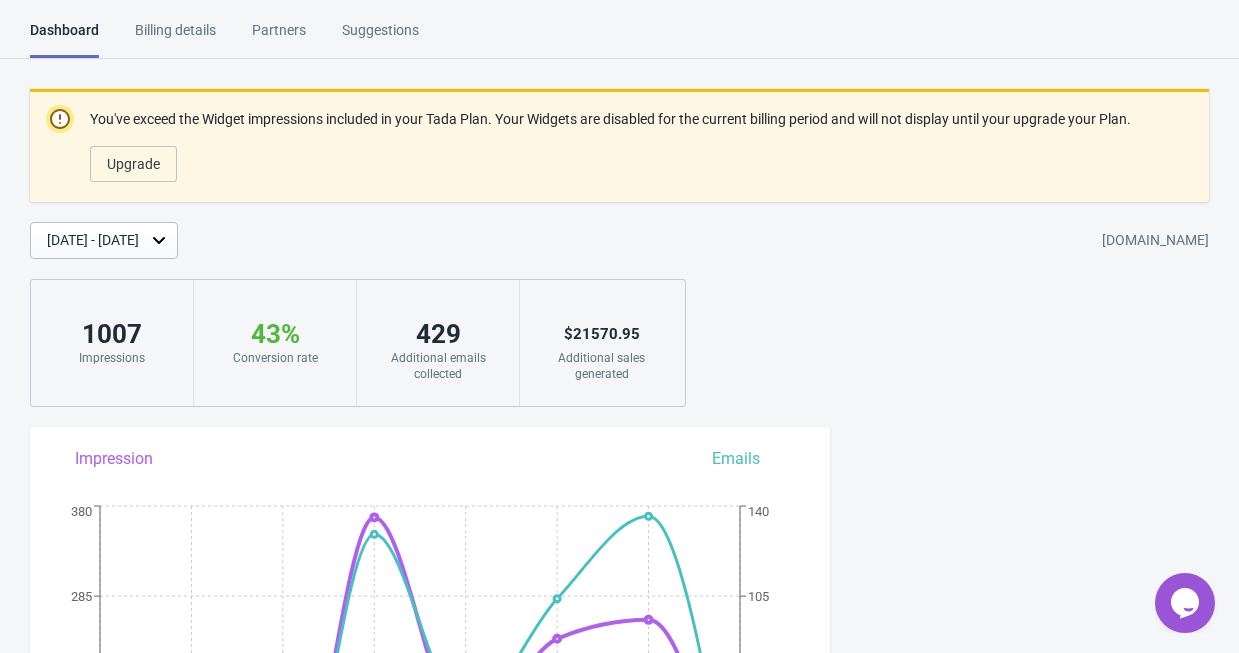 click on "$ 21570.95" at bounding box center [601, 334] 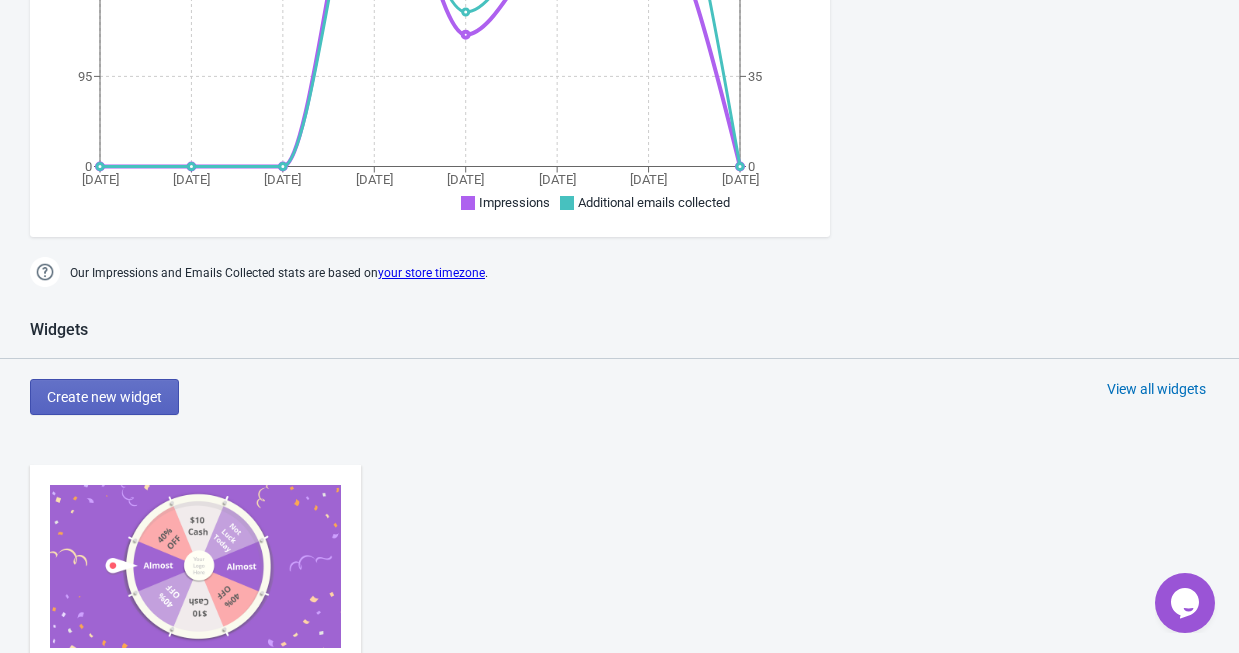 scroll, scrollTop: 1200, scrollLeft: 0, axis: vertical 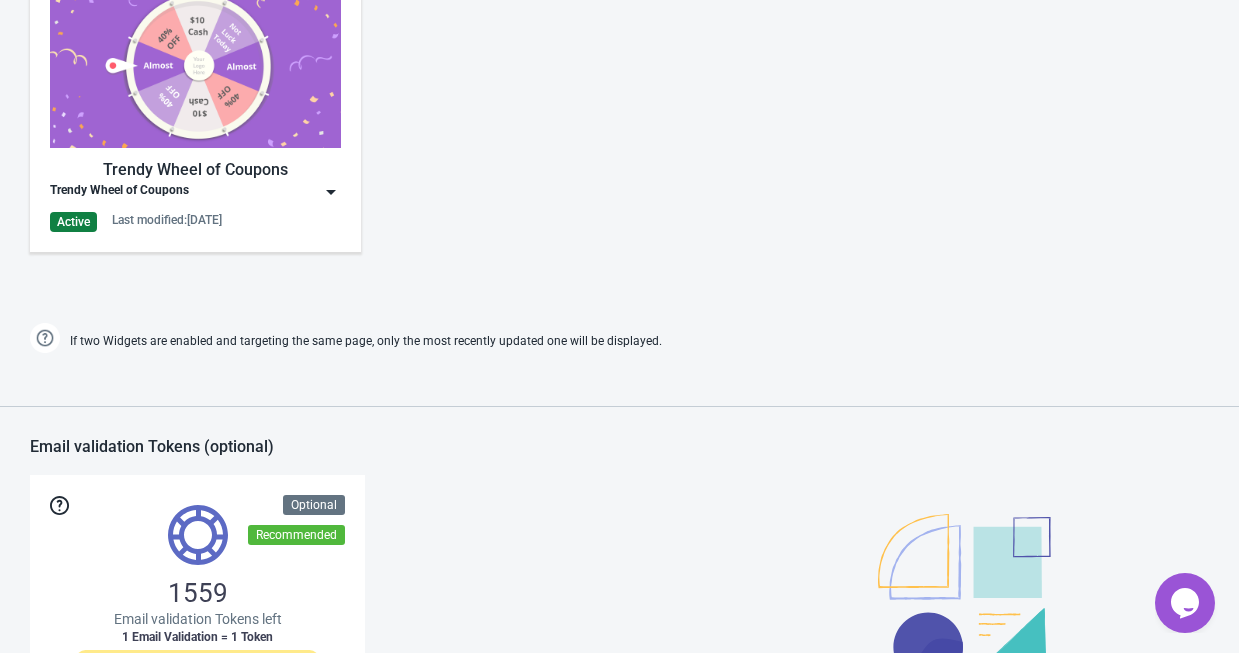 click on "Trendy Wheel of Coupons Trendy Wheel of Coupons Active Last modified:  [DATE]" at bounding box center [195, 108] 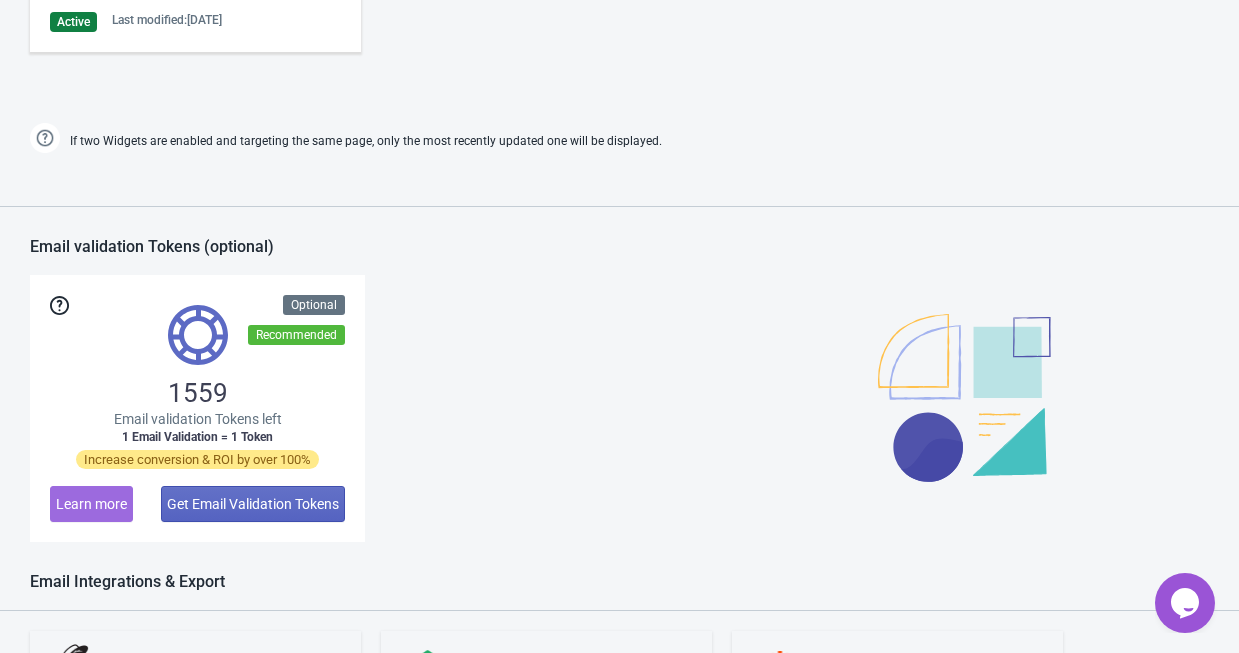 drag, startPoint x: 826, startPoint y: 197, endPoint x: 663, endPoint y: 193, distance: 163.04907 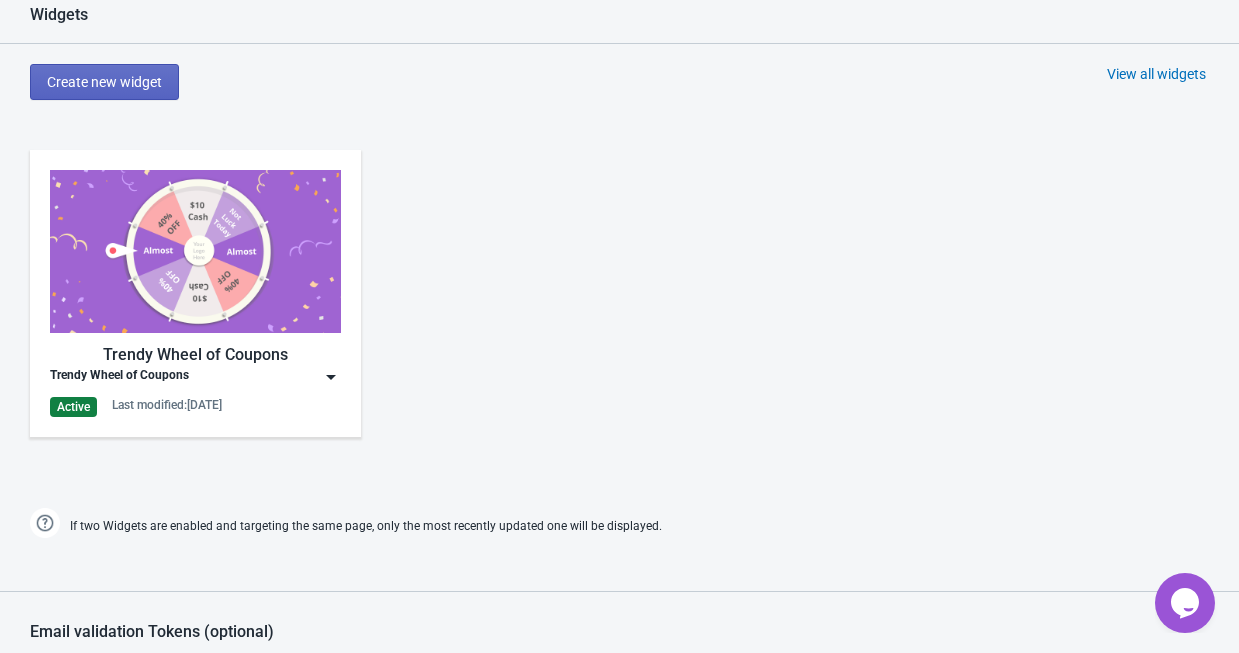 scroll, scrollTop: 1007, scrollLeft: 0, axis: vertical 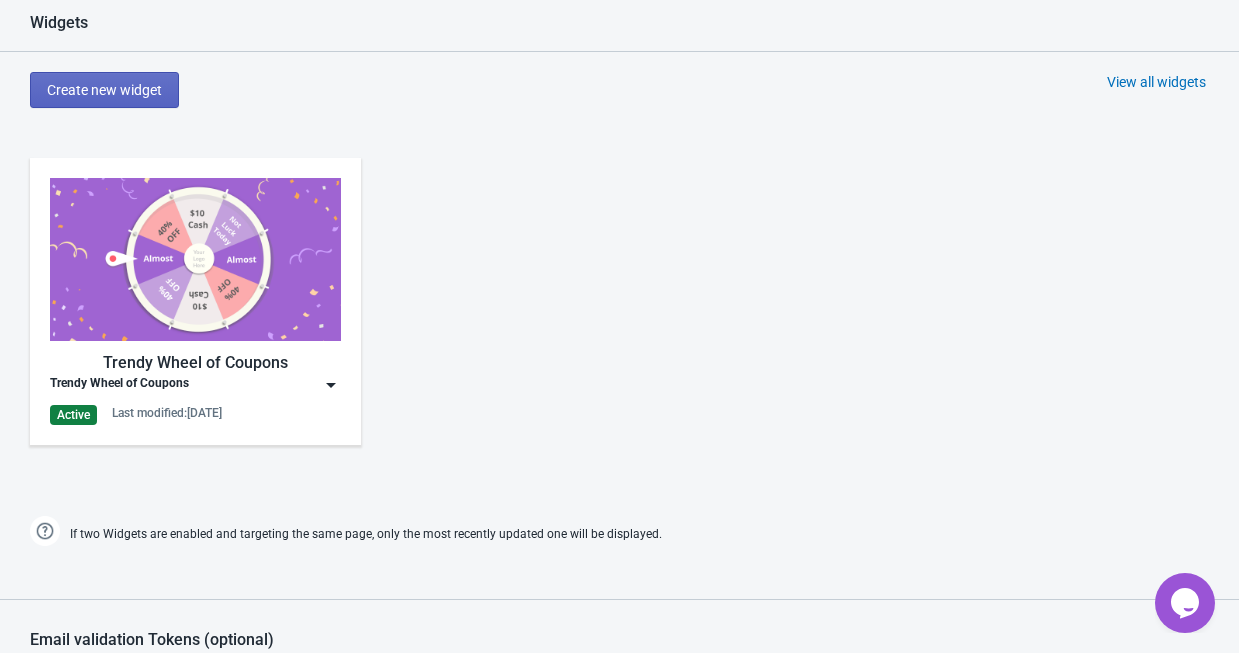 click on "Trendy Wheel of Coupons" at bounding box center [195, 363] 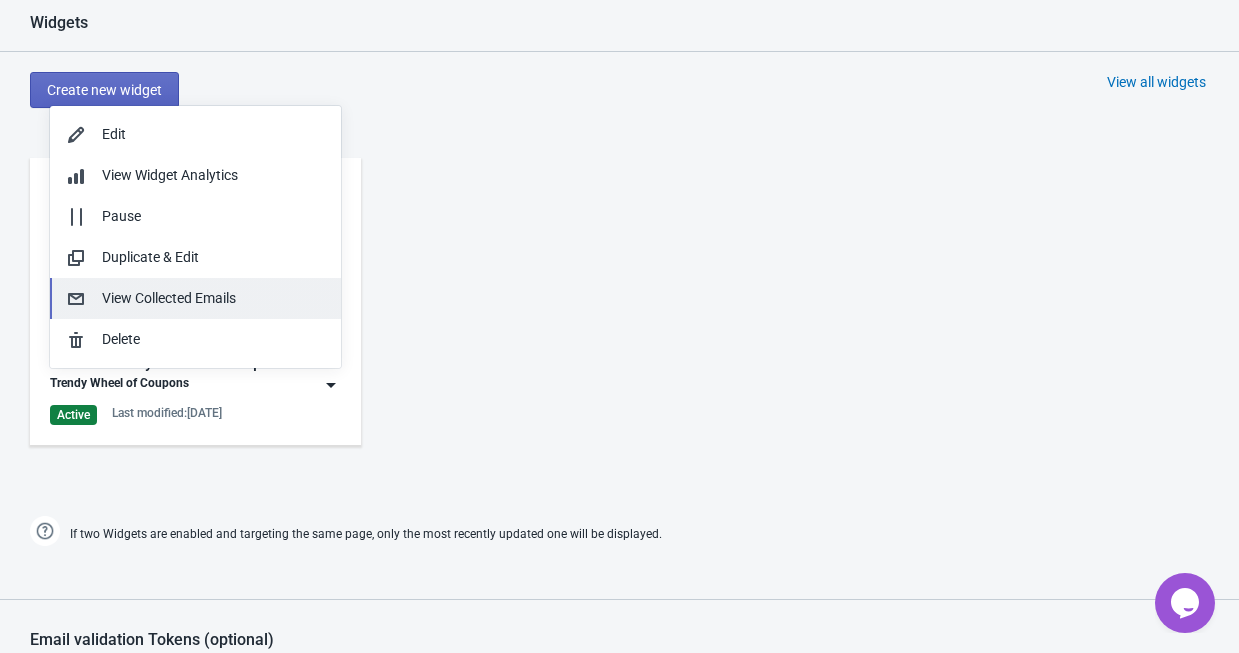click on "View Collected Emails" at bounding box center [213, 298] 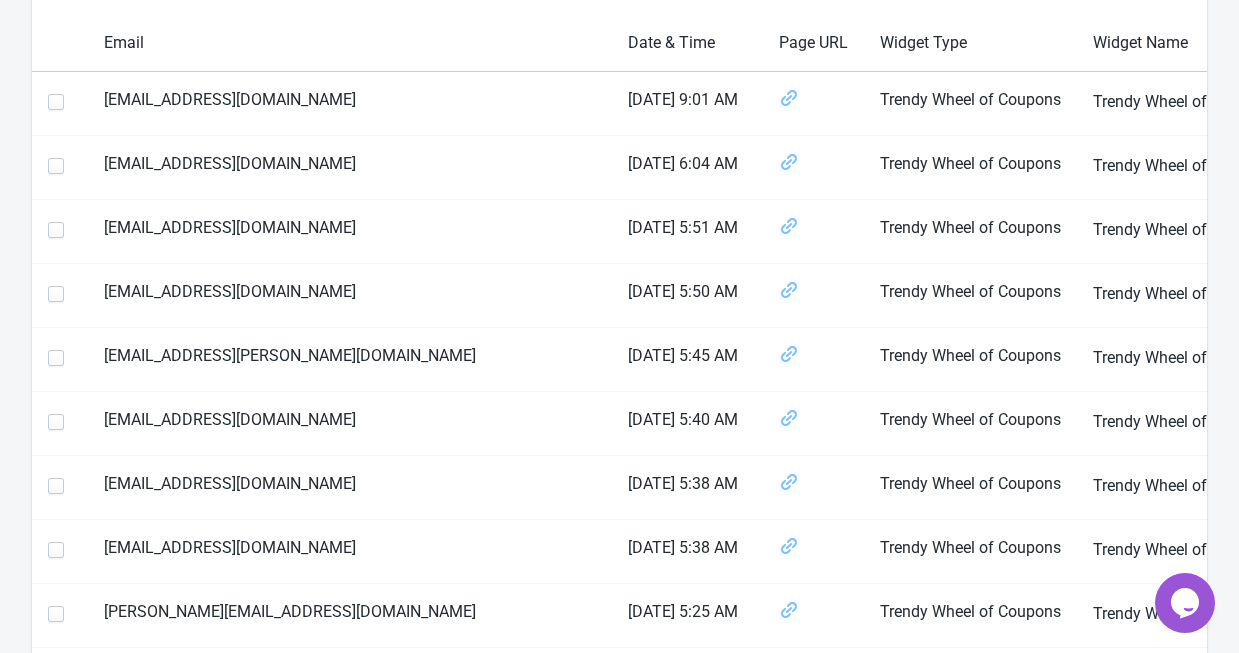 scroll, scrollTop: 7, scrollLeft: 0, axis: vertical 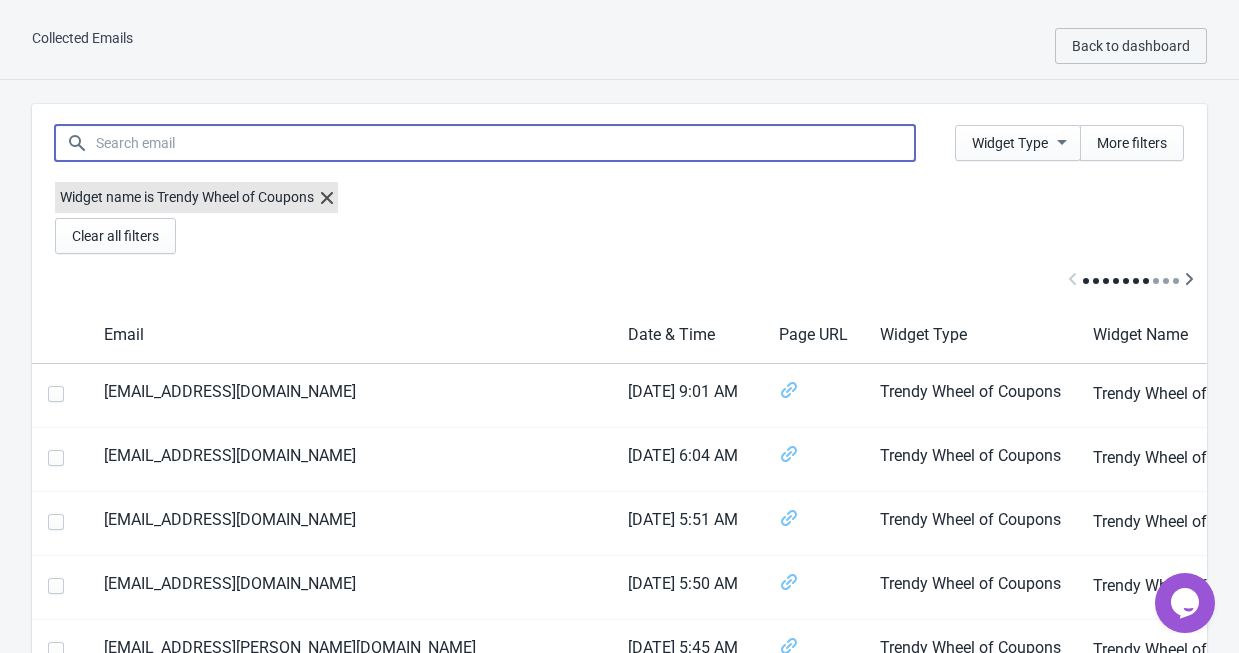click at bounding box center [505, 143] 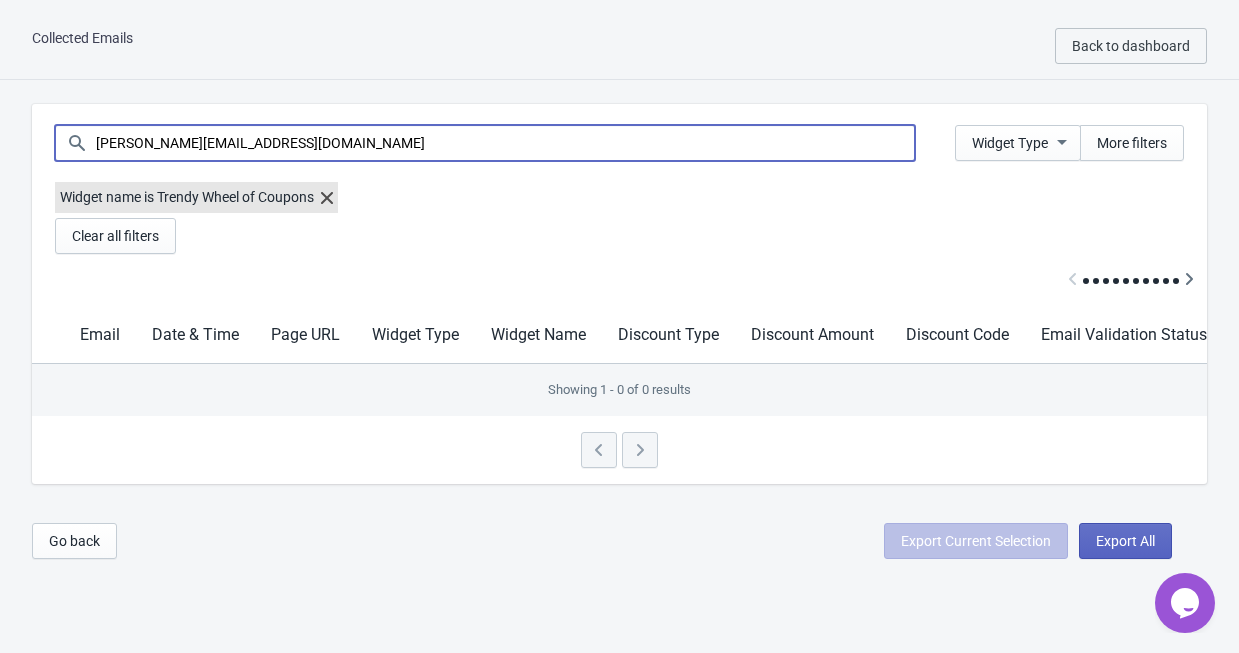 click on "[PERSON_NAME][EMAIL_ADDRESS][DOMAIN_NAME]" at bounding box center [505, 143] 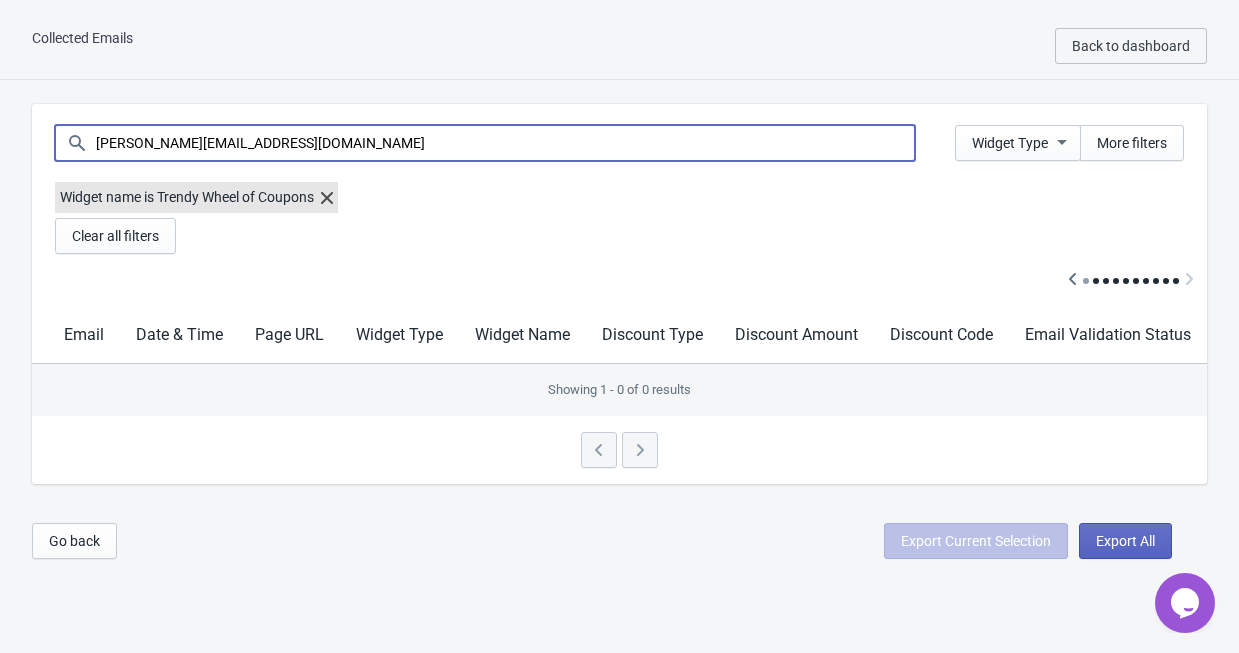 scroll, scrollTop: 0, scrollLeft: 0, axis: both 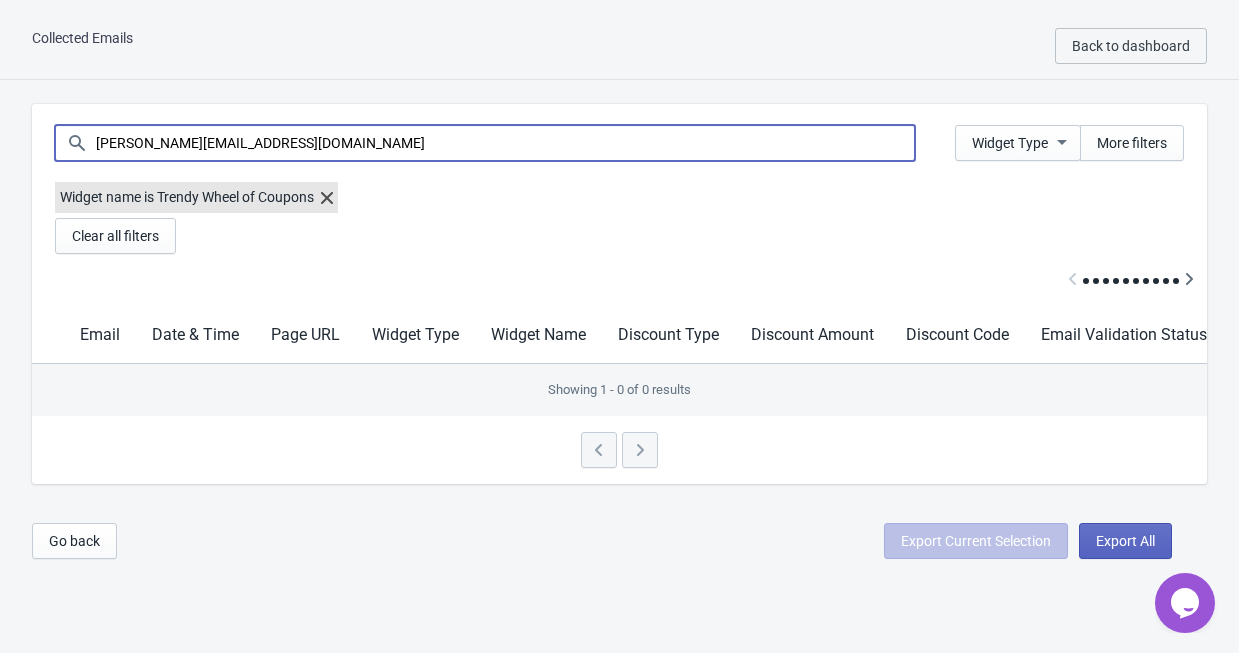 click on "[PERSON_NAME][EMAIL_ADDRESS][DOMAIN_NAME]" at bounding box center (505, 143) 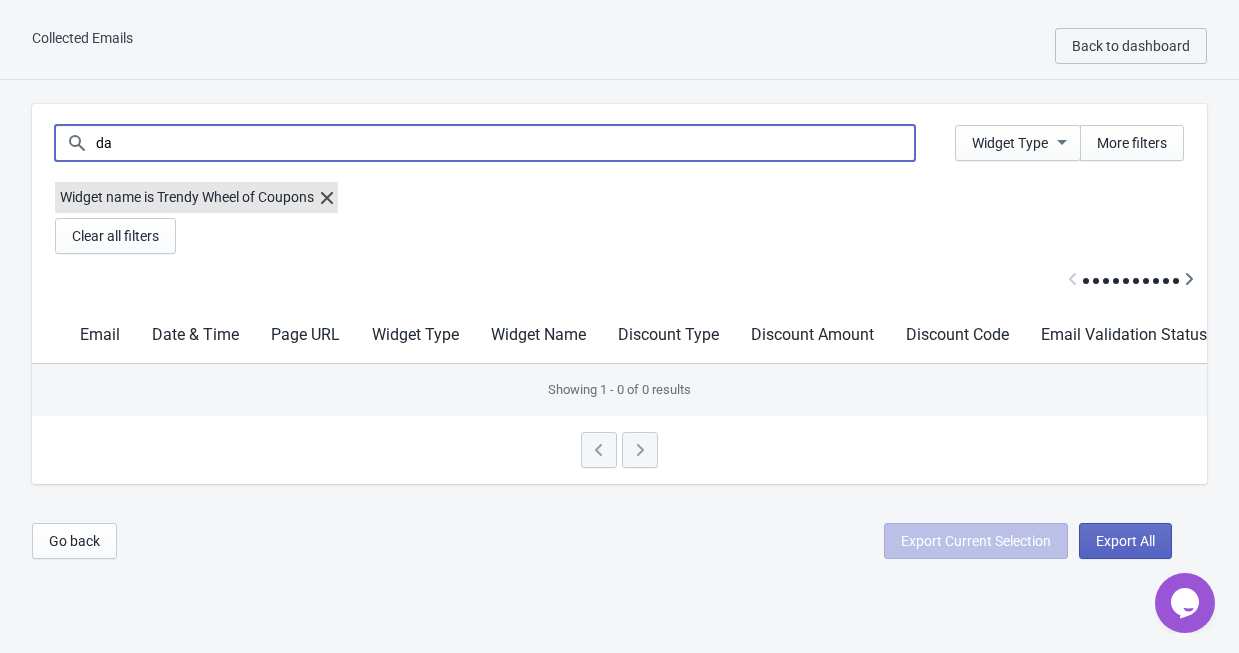 type on "d" 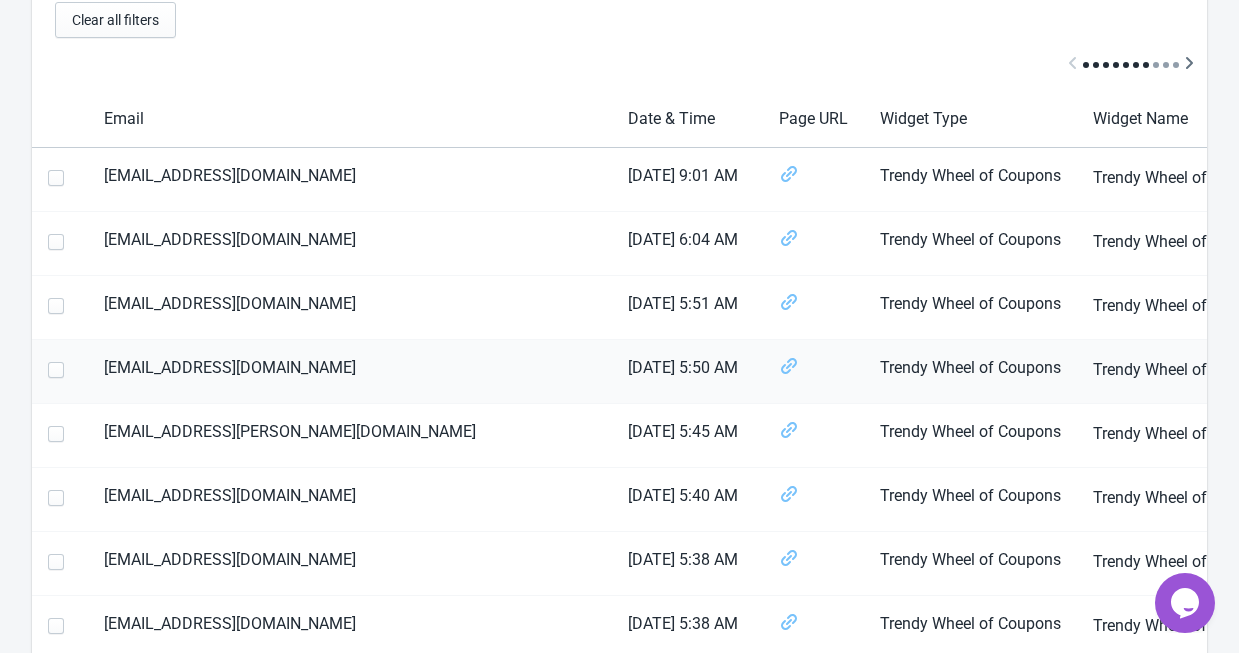 scroll, scrollTop: 107, scrollLeft: 0, axis: vertical 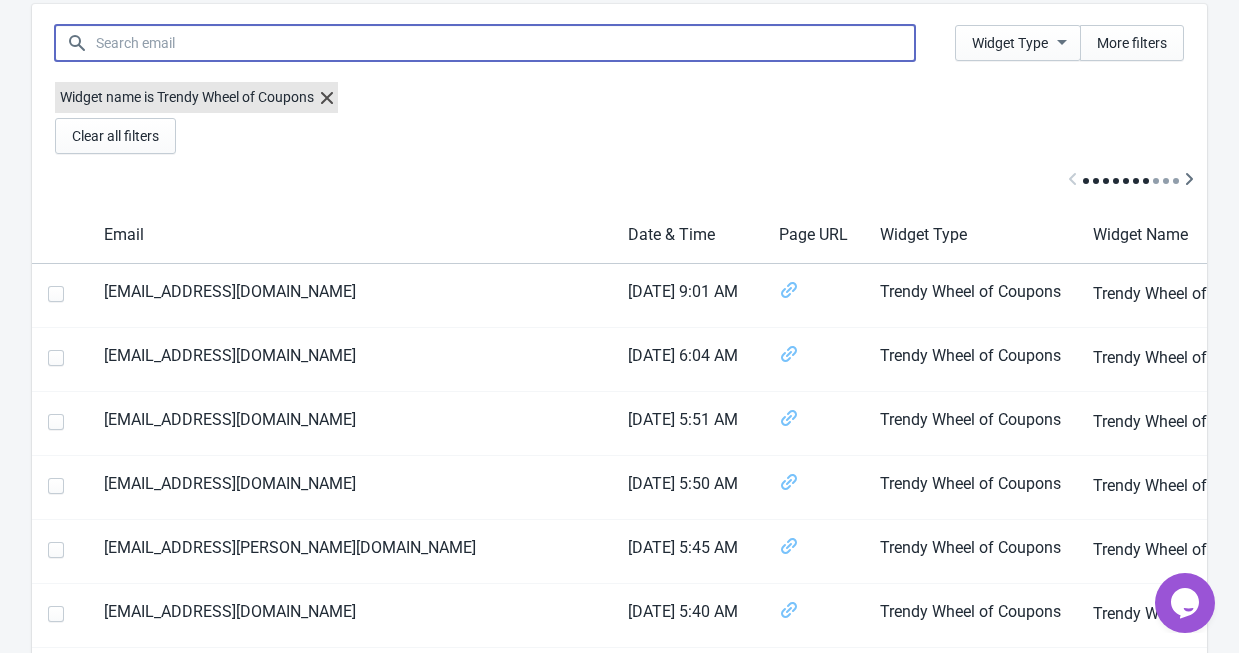 paste on "[PERSON_NAME][EMAIL_ADDRESS][DOMAIN_NAME]" 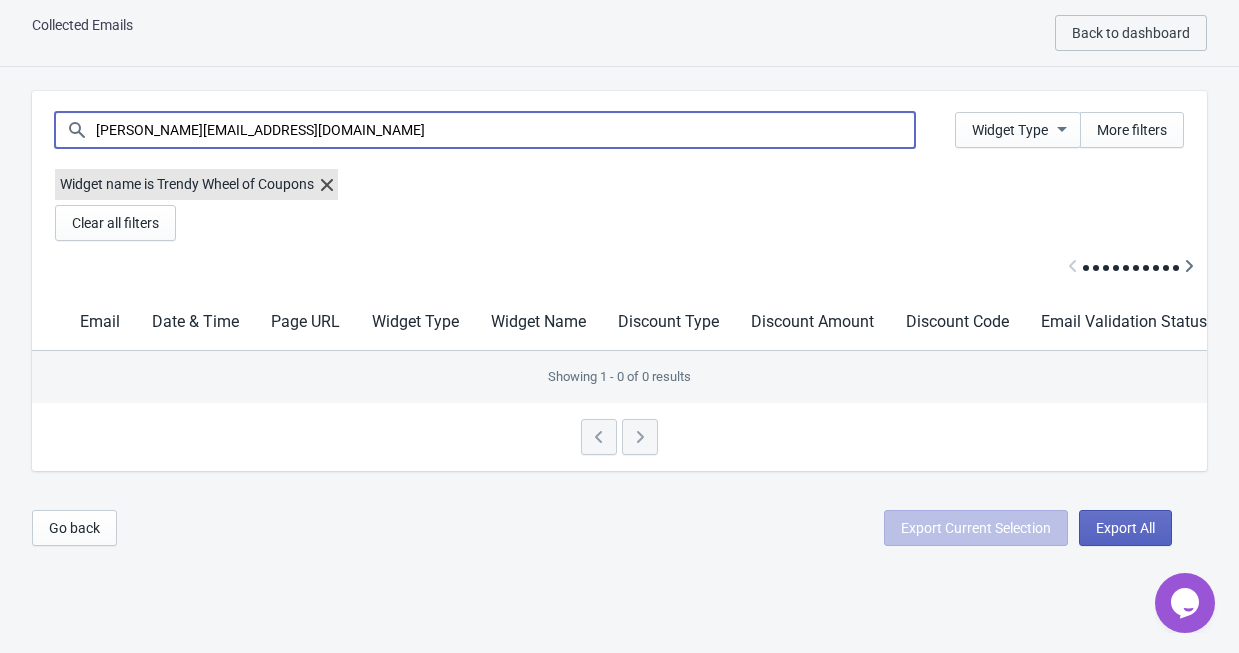 scroll, scrollTop: 20, scrollLeft: 0, axis: vertical 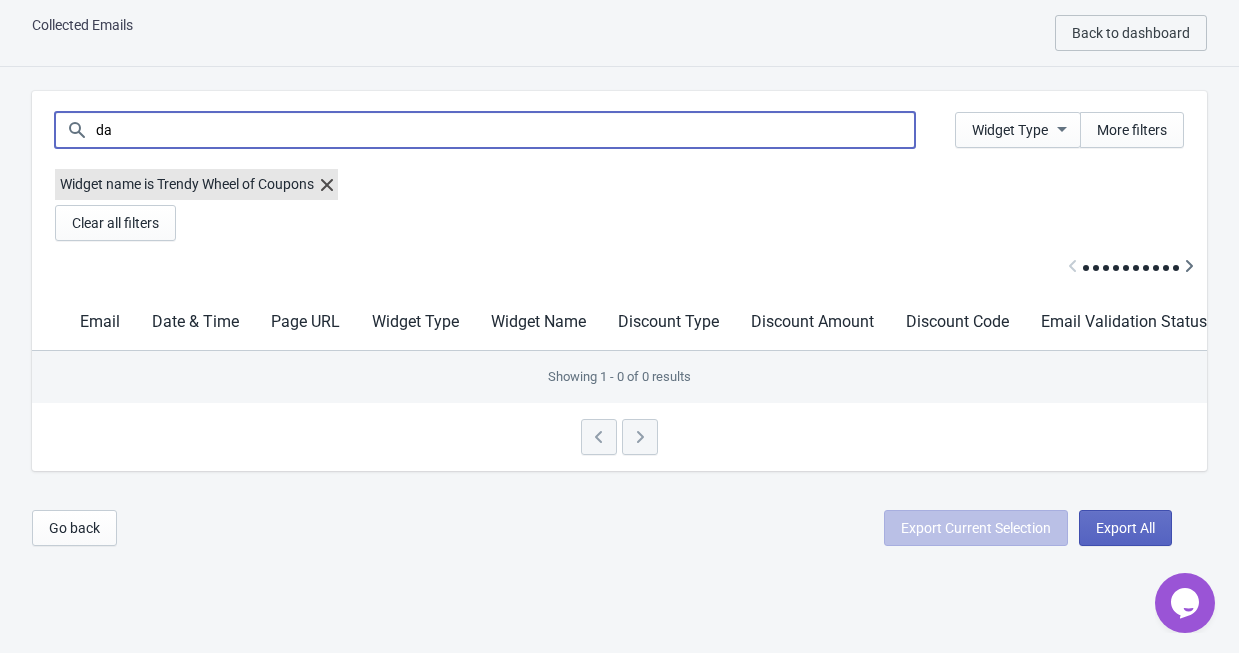 type on "d" 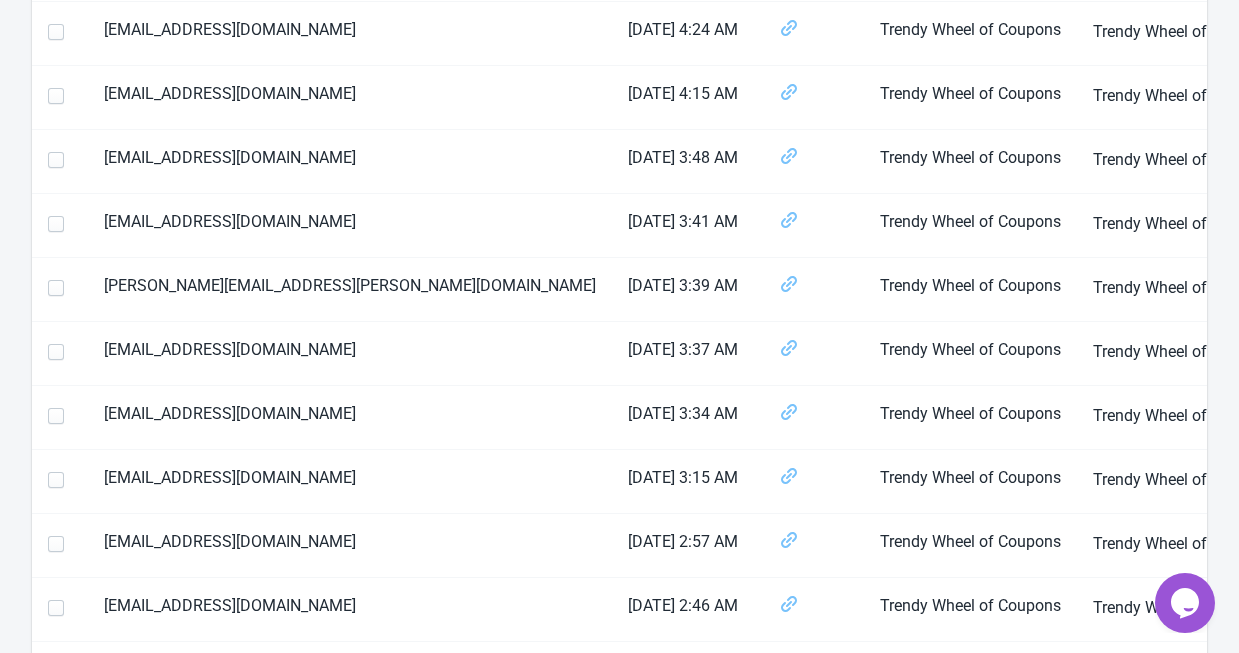 scroll, scrollTop: 1307, scrollLeft: 0, axis: vertical 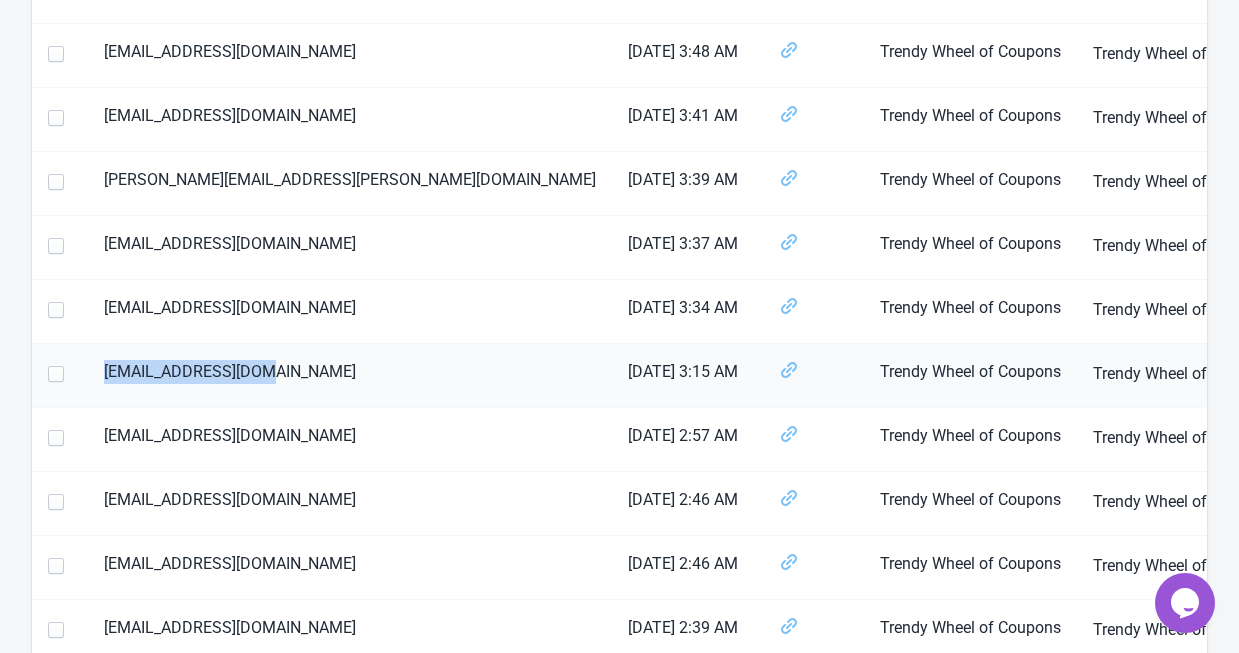 drag, startPoint x: 146, startPoint y: 364, endPoint x: 311, endPoint y: 373, distance: 165.24527 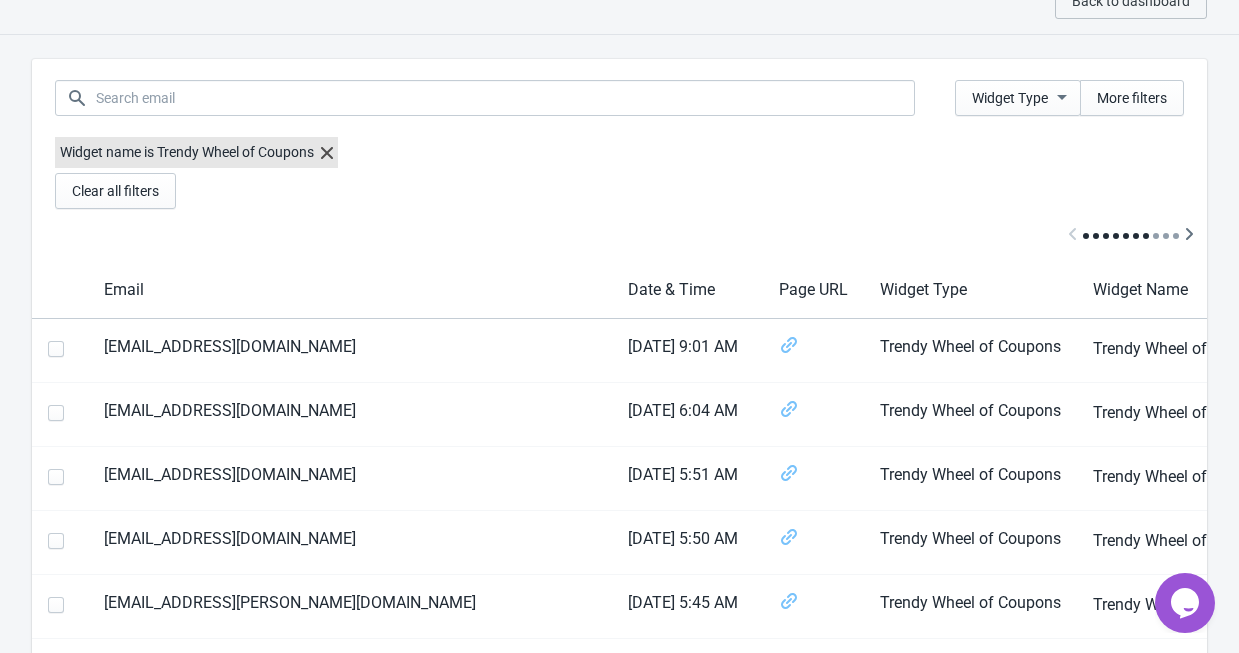 scroll, scrollTop: 0, scrollLeft: 0, axis: both 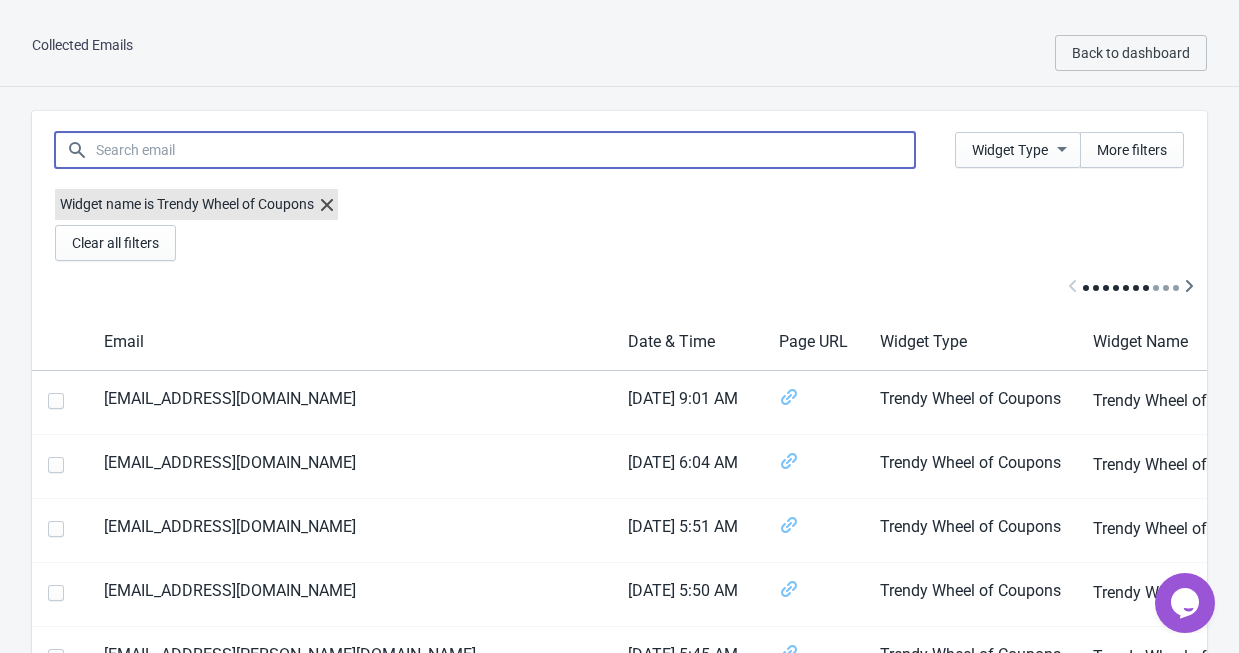 click at bounding box center [505, 150] 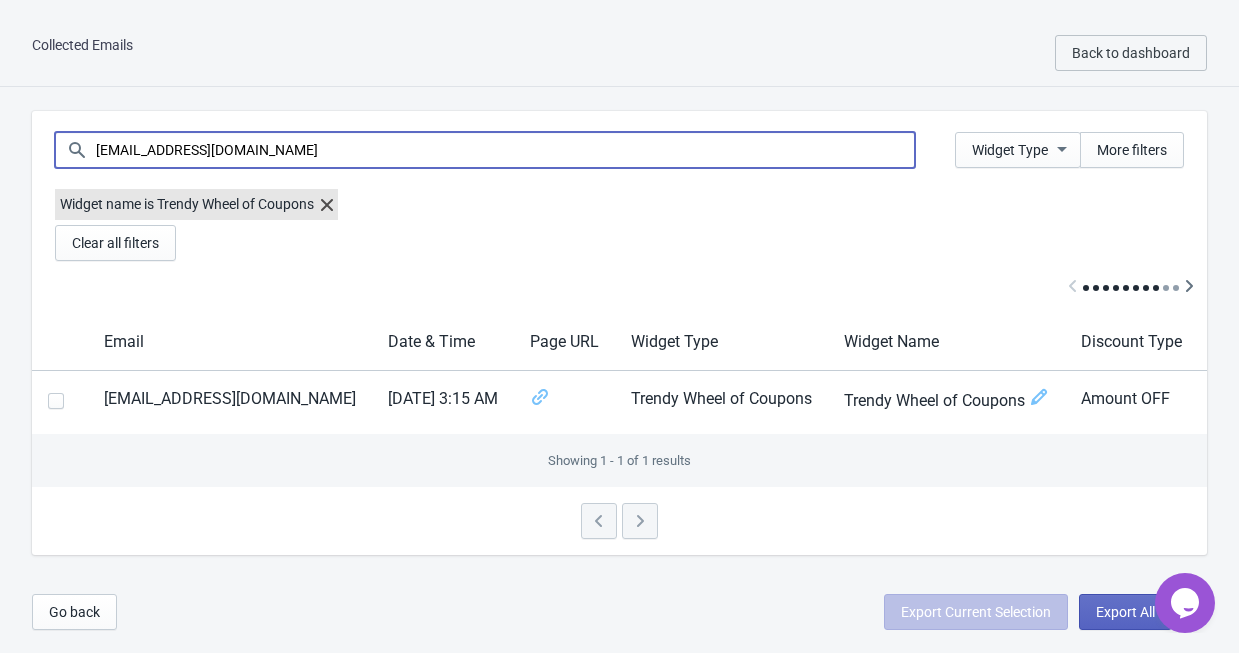 drag, startPoint x: 208, startPoint y: 151, endPoint x: -56, endPoint y: 186, distance: 266.30997 